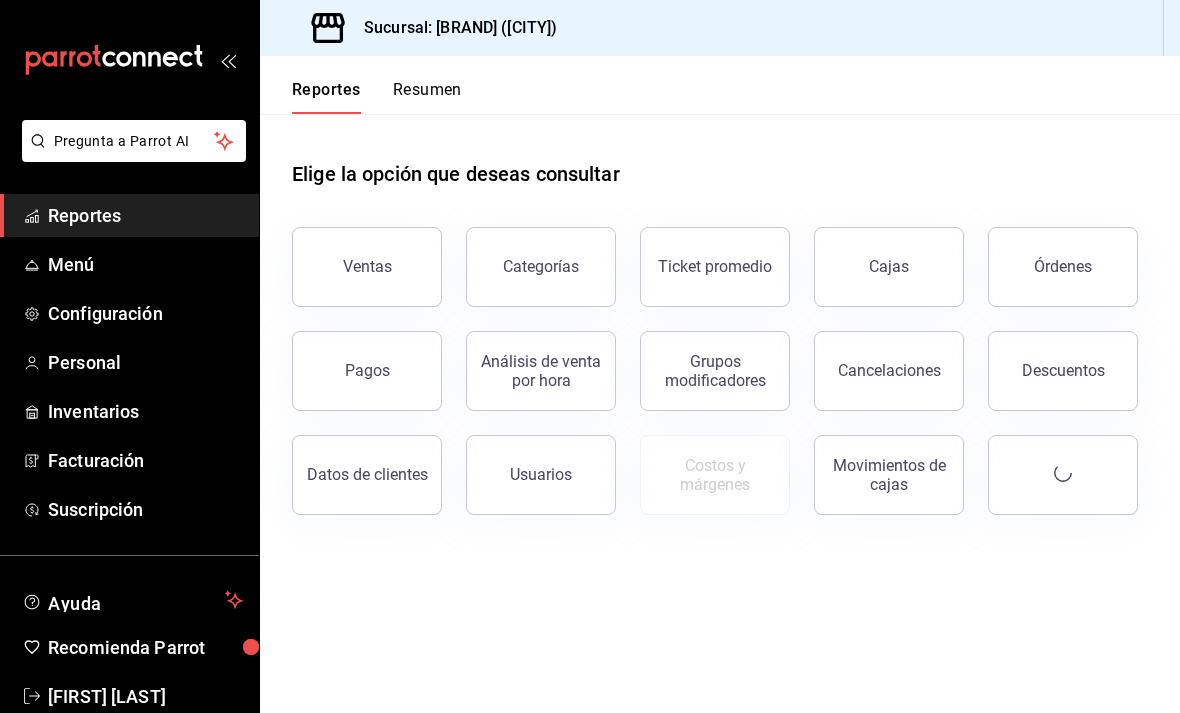 scroll, scrollTop: 0, scrollLeft: 0, axis: both 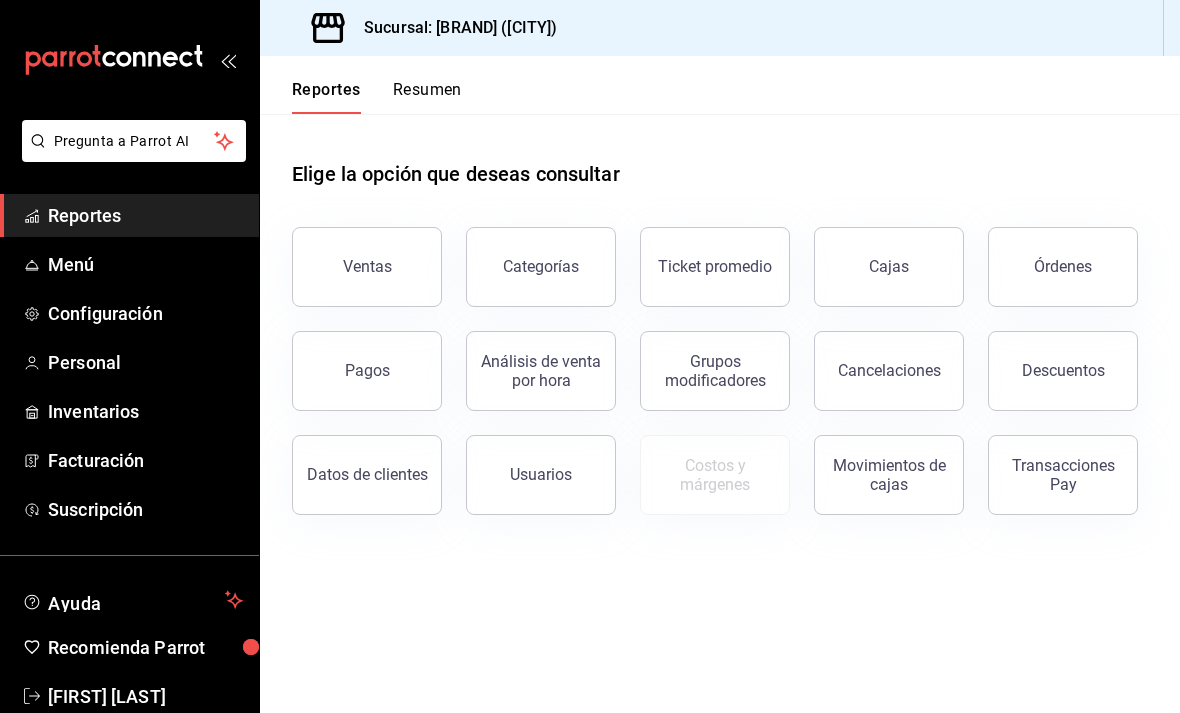 click on "Categorías" at bounding box center (541, 266) 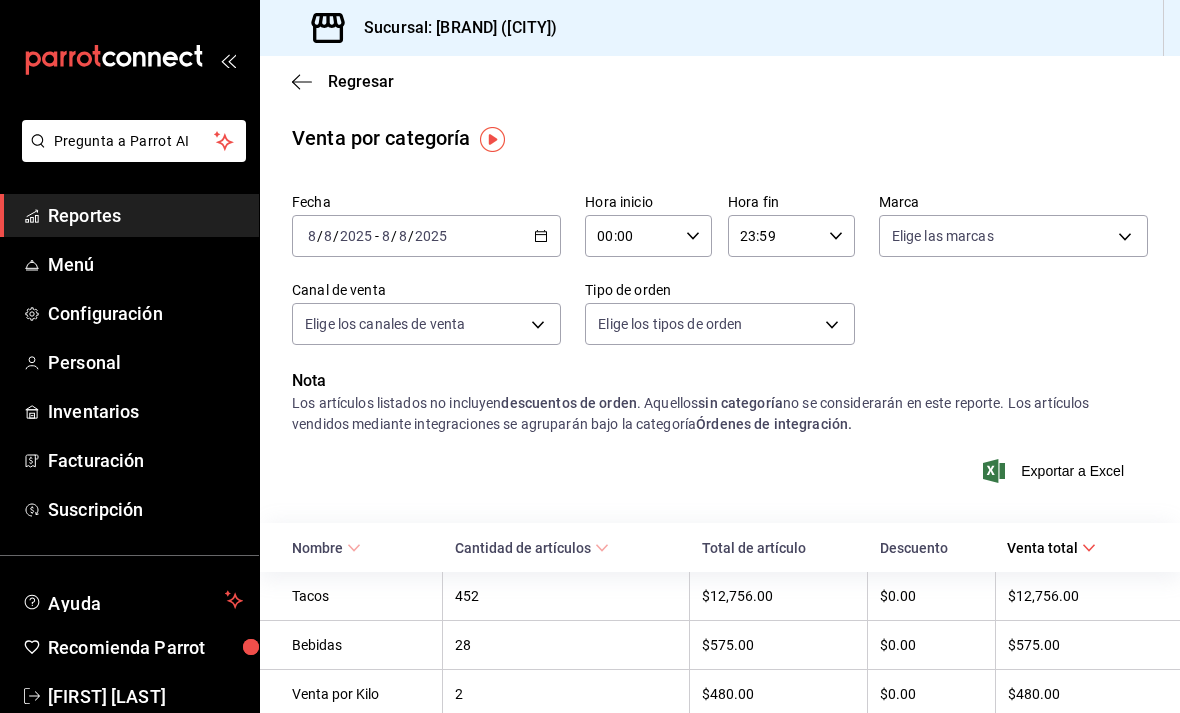 scroll, scrollTop: 0, scrollLeft: 0, axis: both 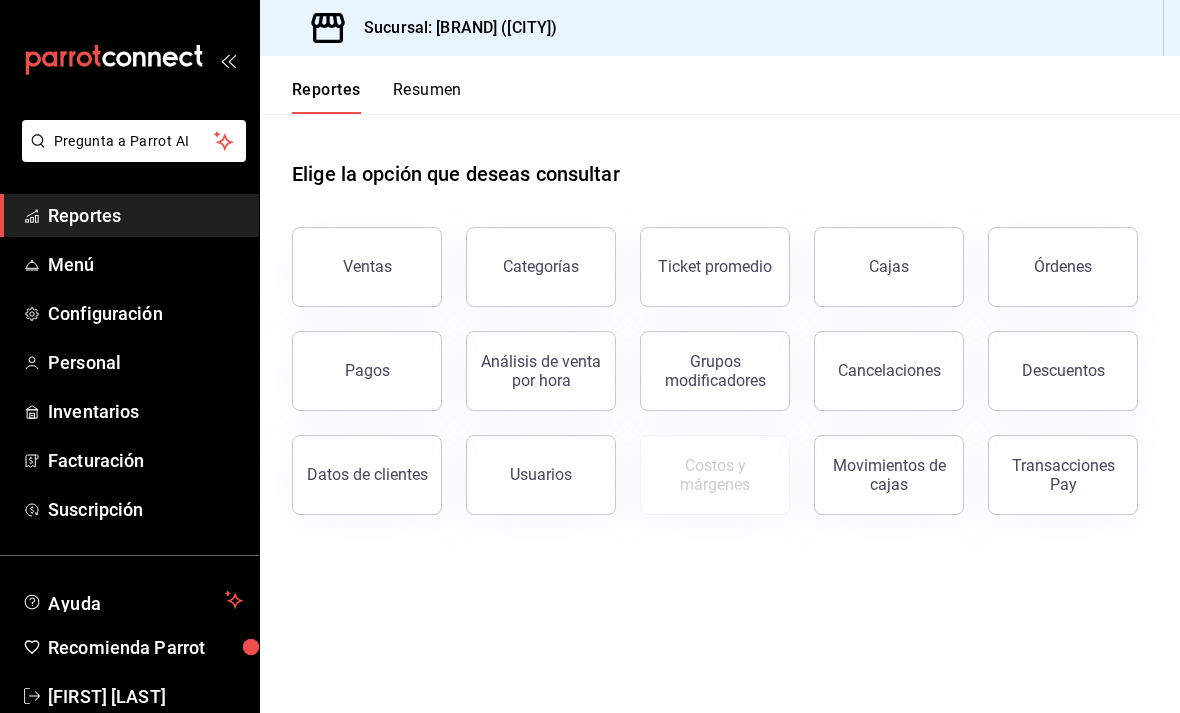 click on "Ticket promedio" at bounding box center (715, 266) 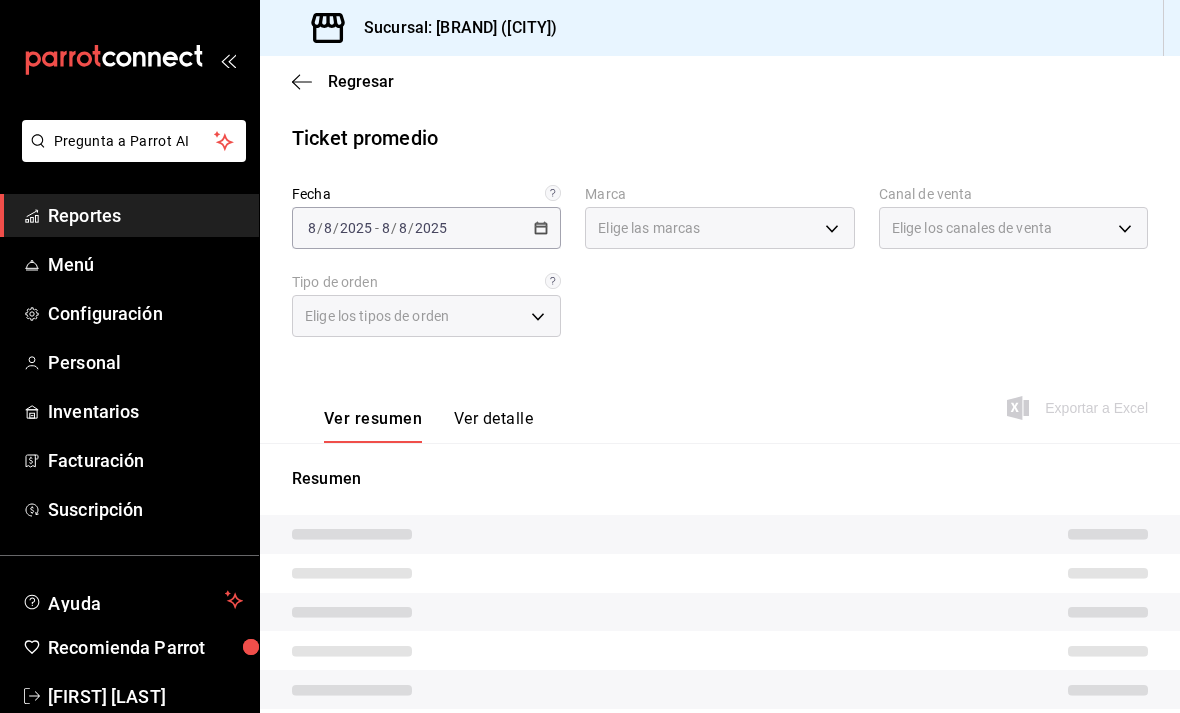 type on "67eac40b-5ce8-4d23-9cbe-5c3b07b89e62" 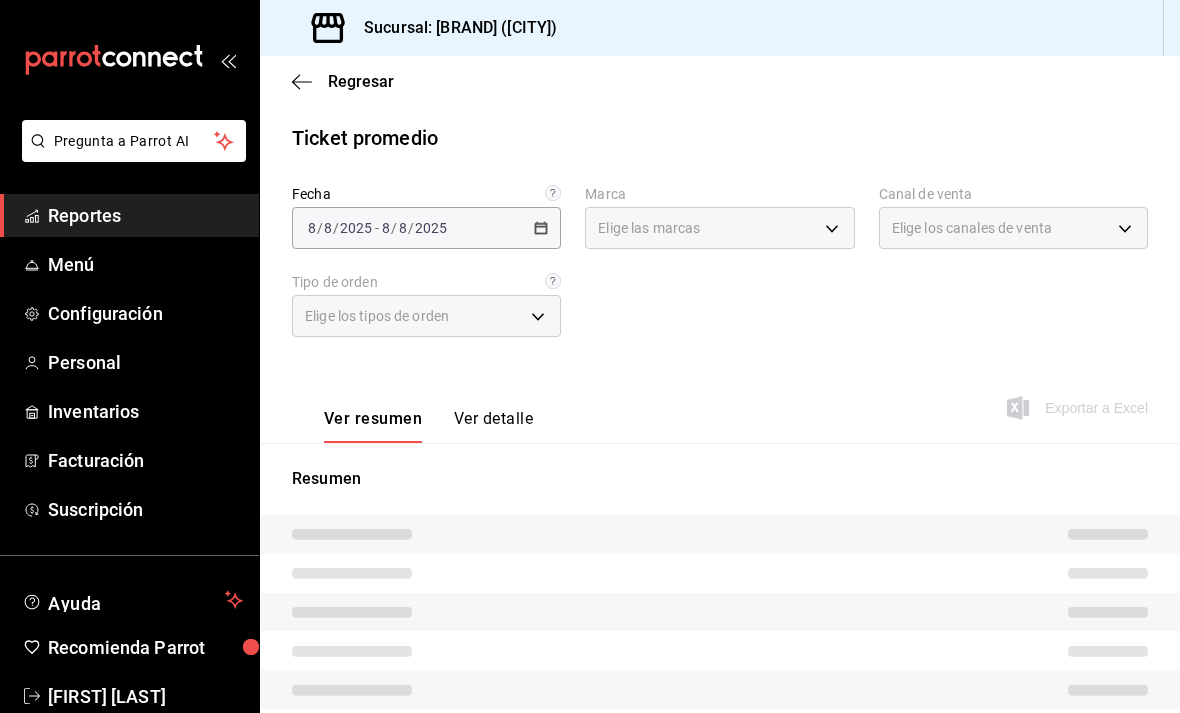 type on "[UUID],[UUID],[UUID],EXTERNAL" 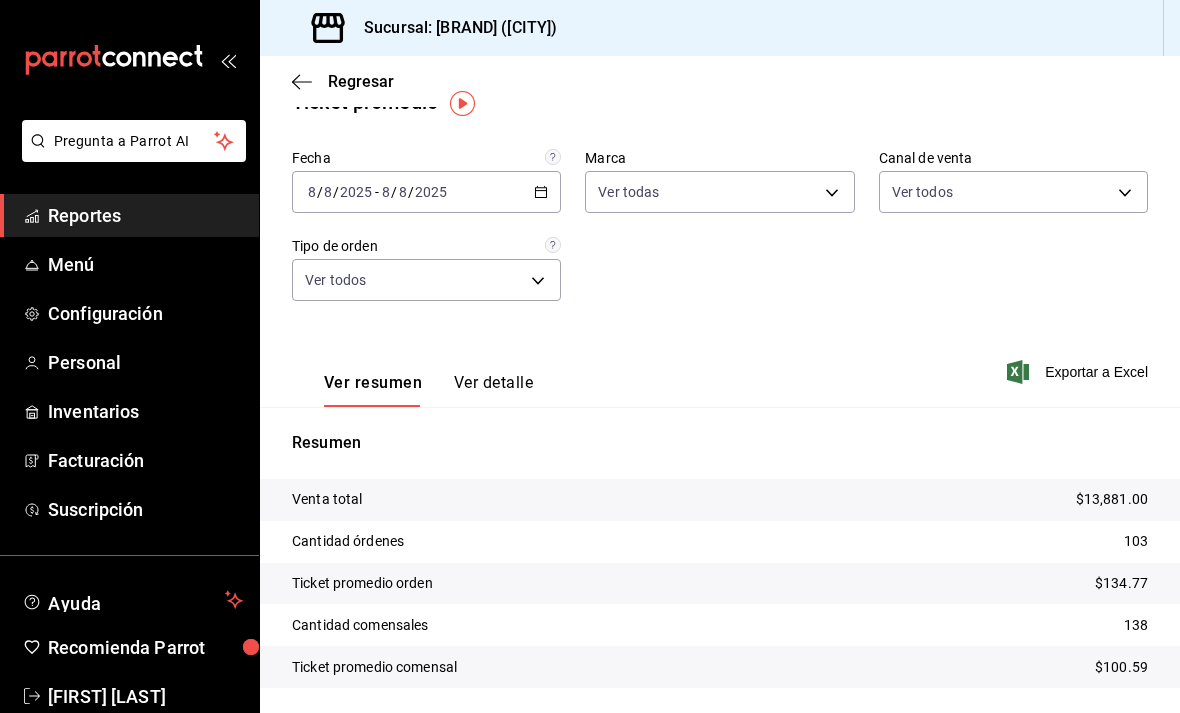 scroll, scrollTop: 35, scrollLeft: 0, axis: vertical 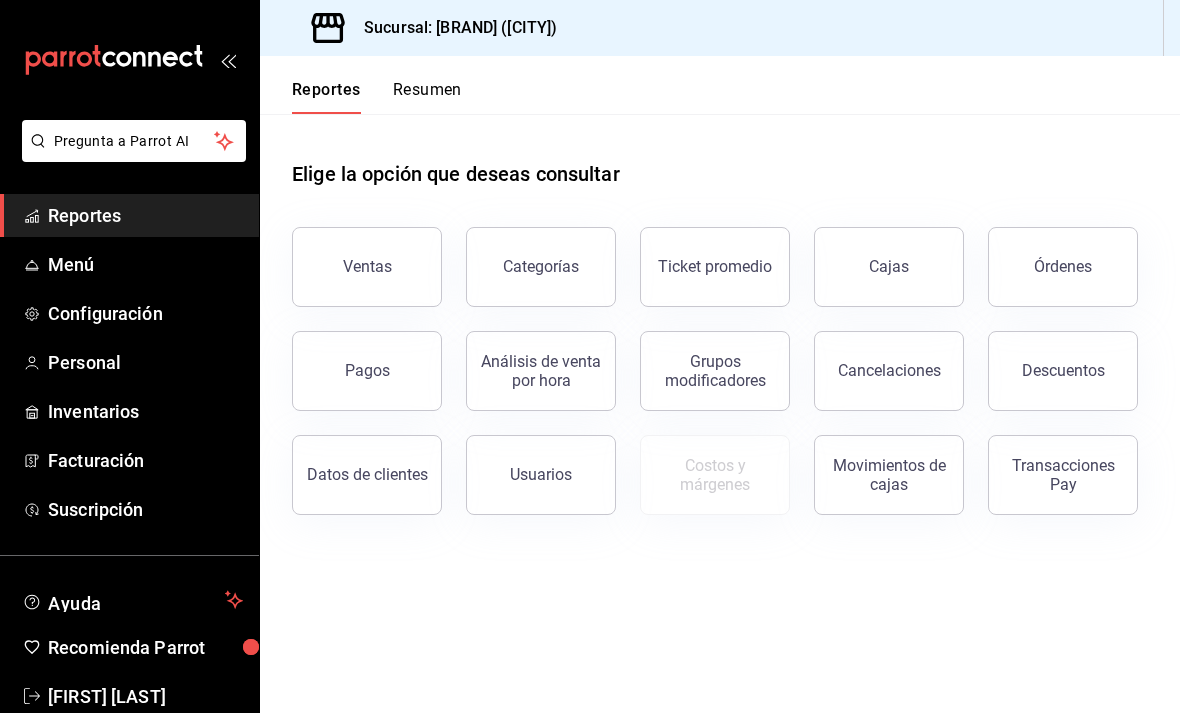 click on "Ticket promedio" at bounding box center (715, 267) 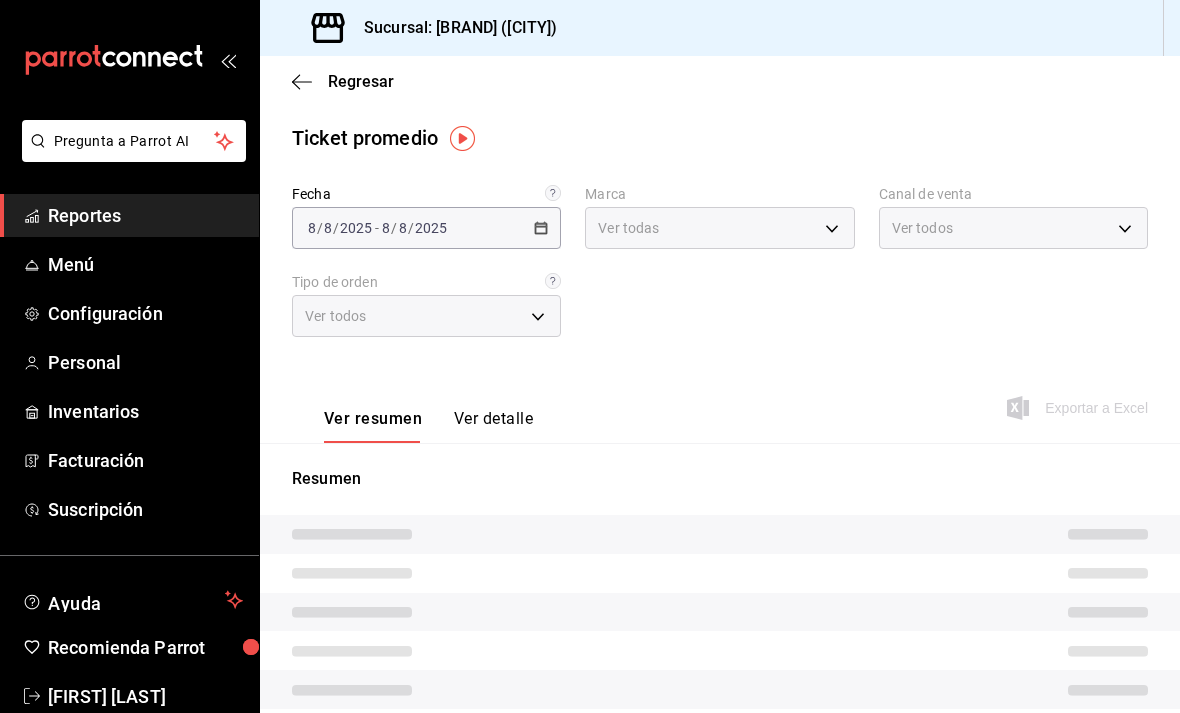 type on "67eac40b-5ce8-4d23-9cbe-5c3b07b89e62" 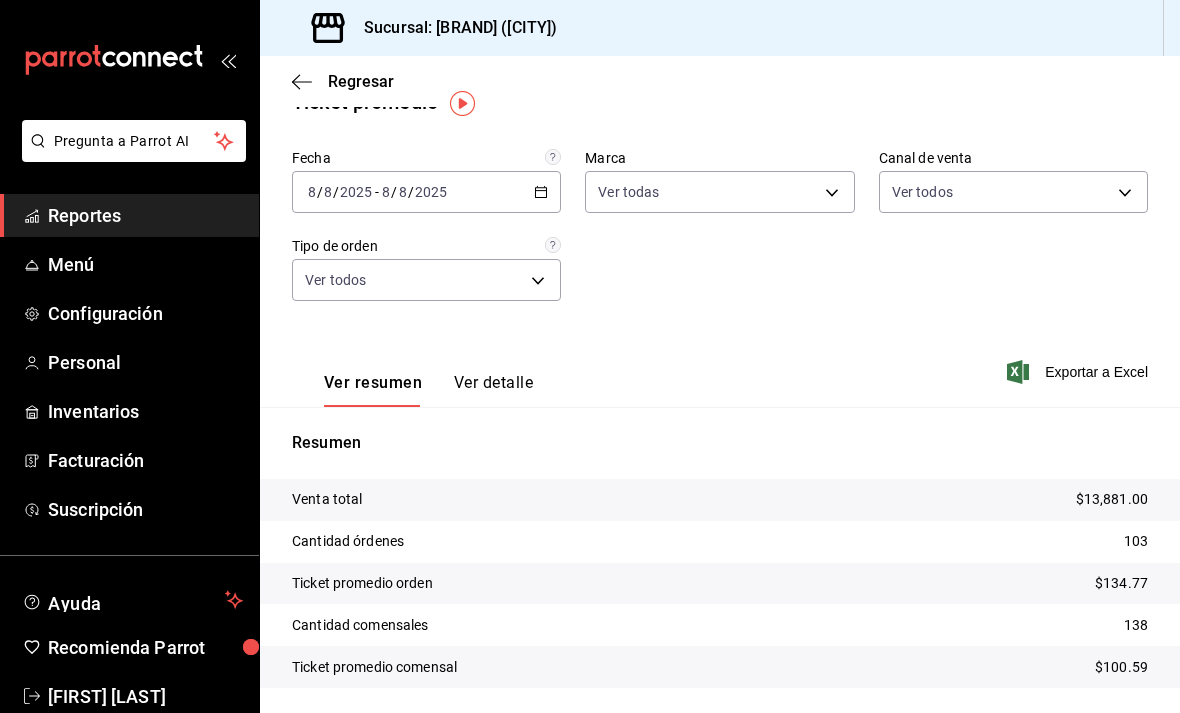 scroll, scrollTop: 35, scrollLeft: 0, axis: vertical 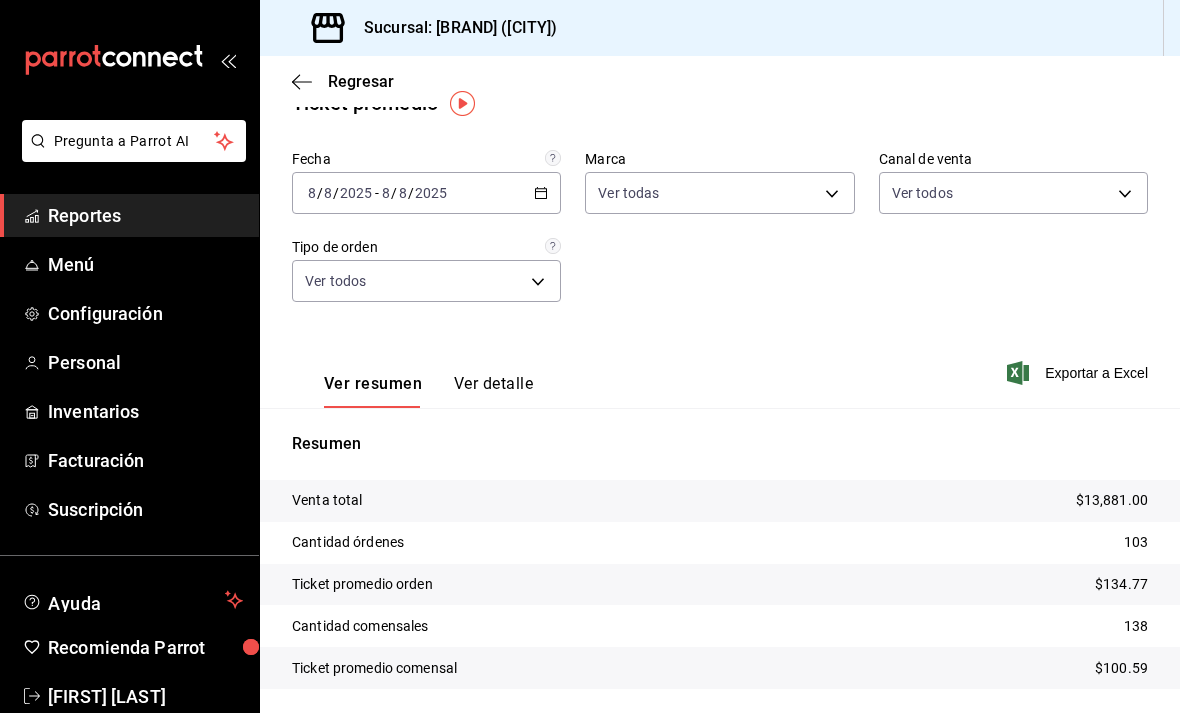 click on "Menú" at bounding box center [145, 264] 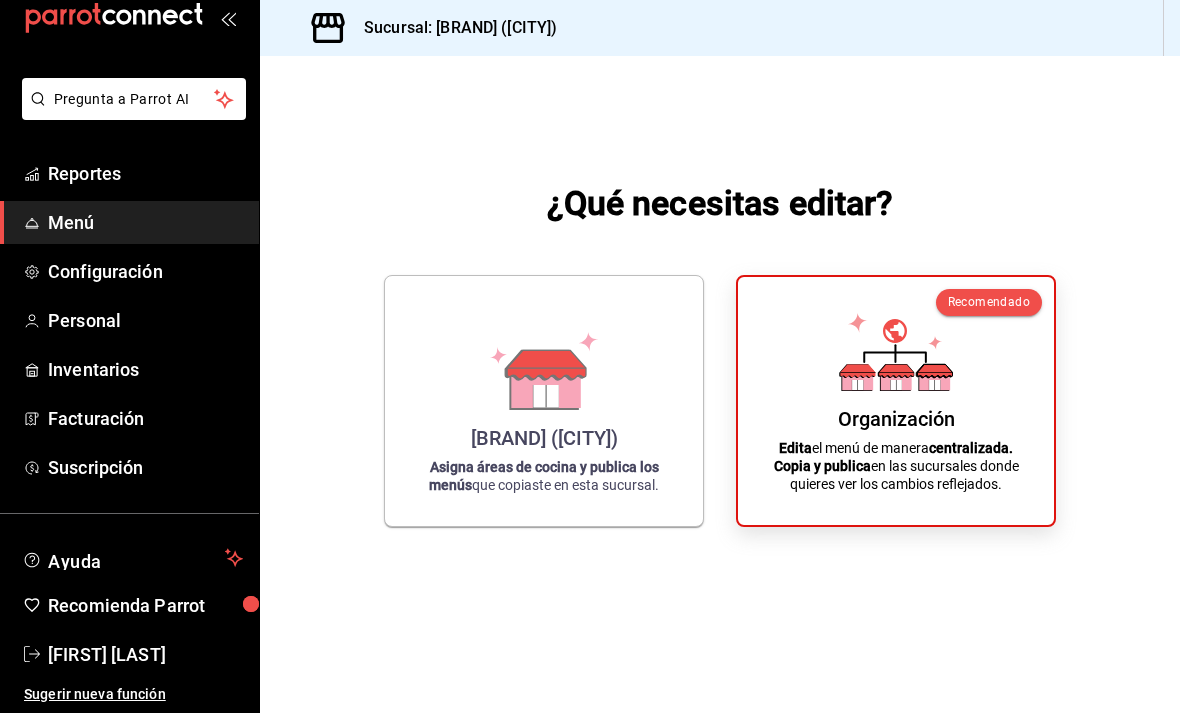scroll, scrollTop: 42, scrollLeft: 0, axis: vertical 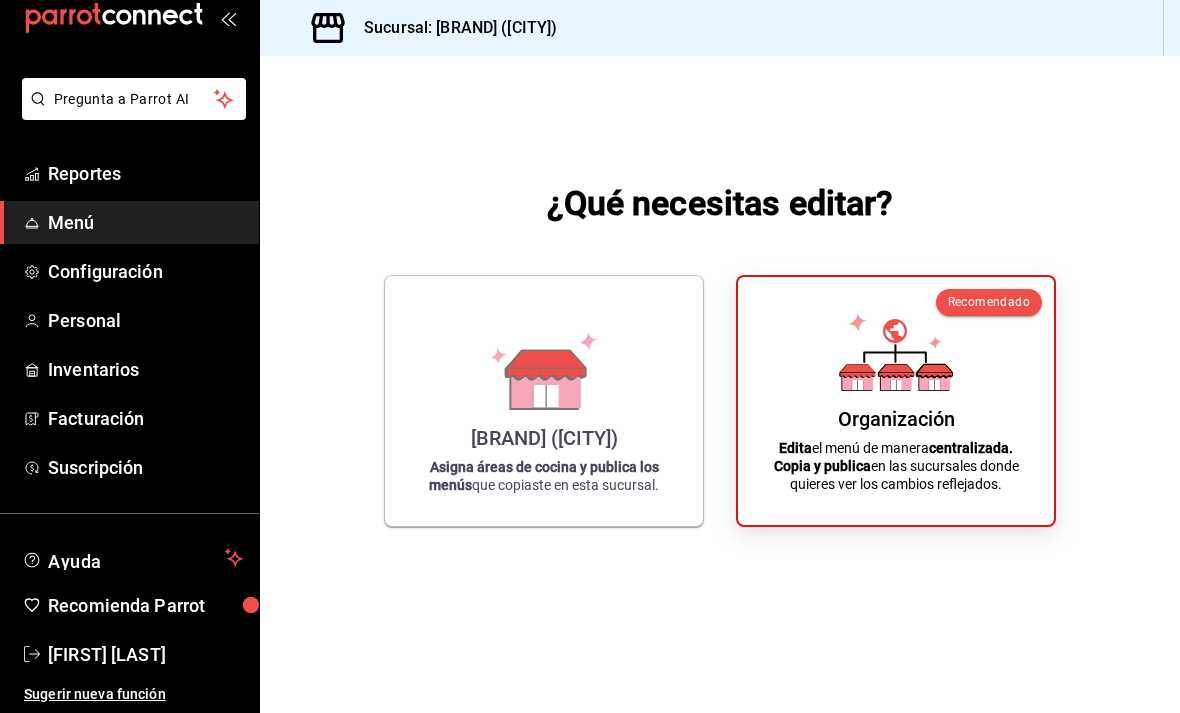 click on "Recomienda Parrot" at bounding box center (145, 605) 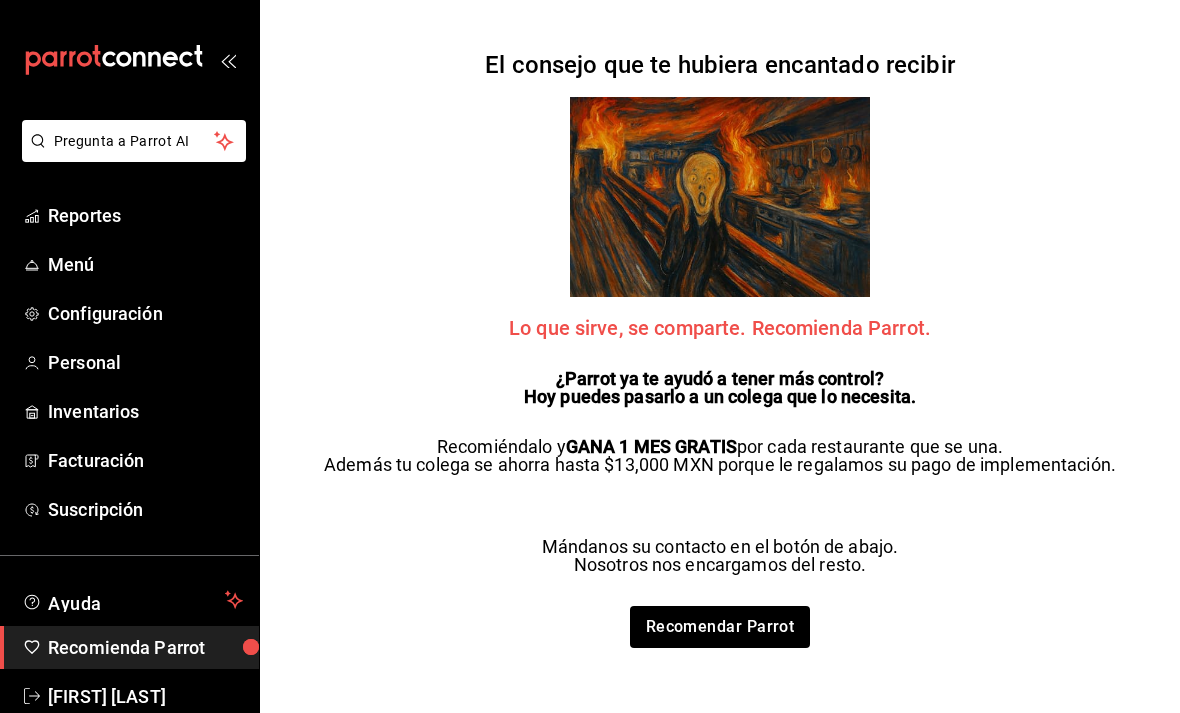 click on "Ayuda" at bounding box center (132, 600) 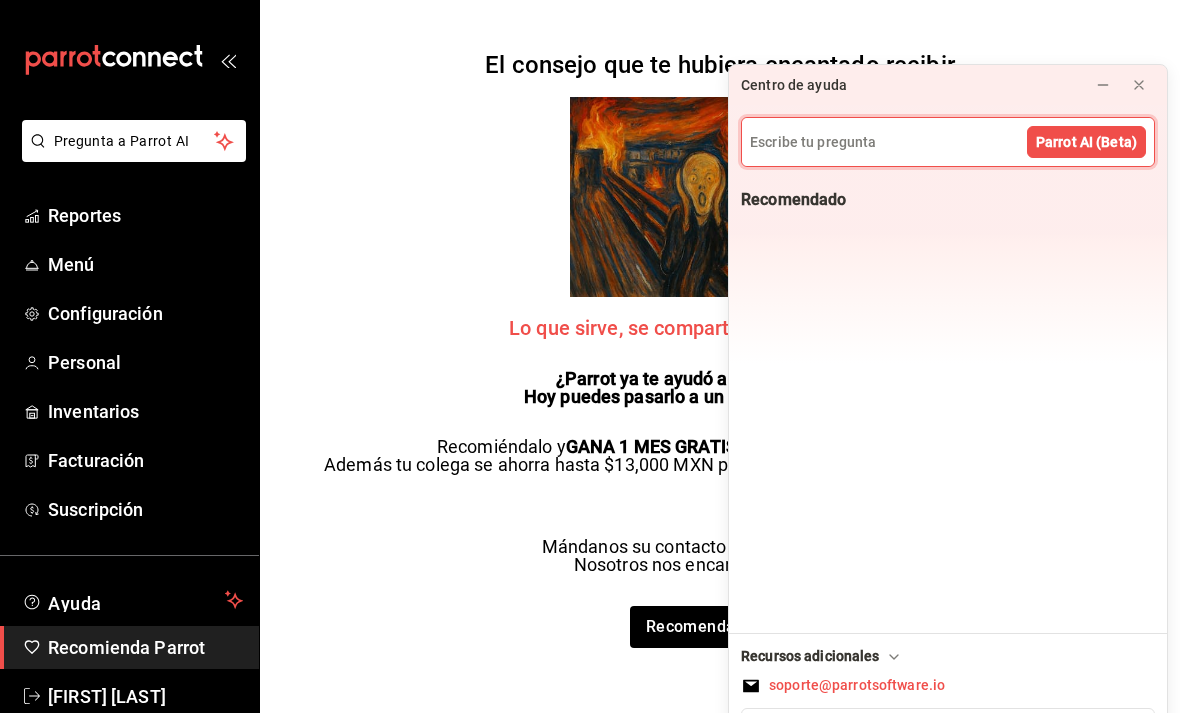 click on "El consejo que te hubiera encantado recibir Lo que sirve, se comparte. Recomienda Parrot. ¿Parrot ya te ayudó a tener más control?  Hoy puedes pasarlo a un colega que lo necesita. Recomiéndalo y  GANA 1 MES GRATIS  por cada restaurante que se una.  Además tu colega se ahorra hasta $13,000 MXN porque le regalamos su pago de implementación. Mándanos su contacto en el botón de abajo.  Nosotros nos encargamos del resto. Recomendar Parrot" at bounding box center [720, 356] 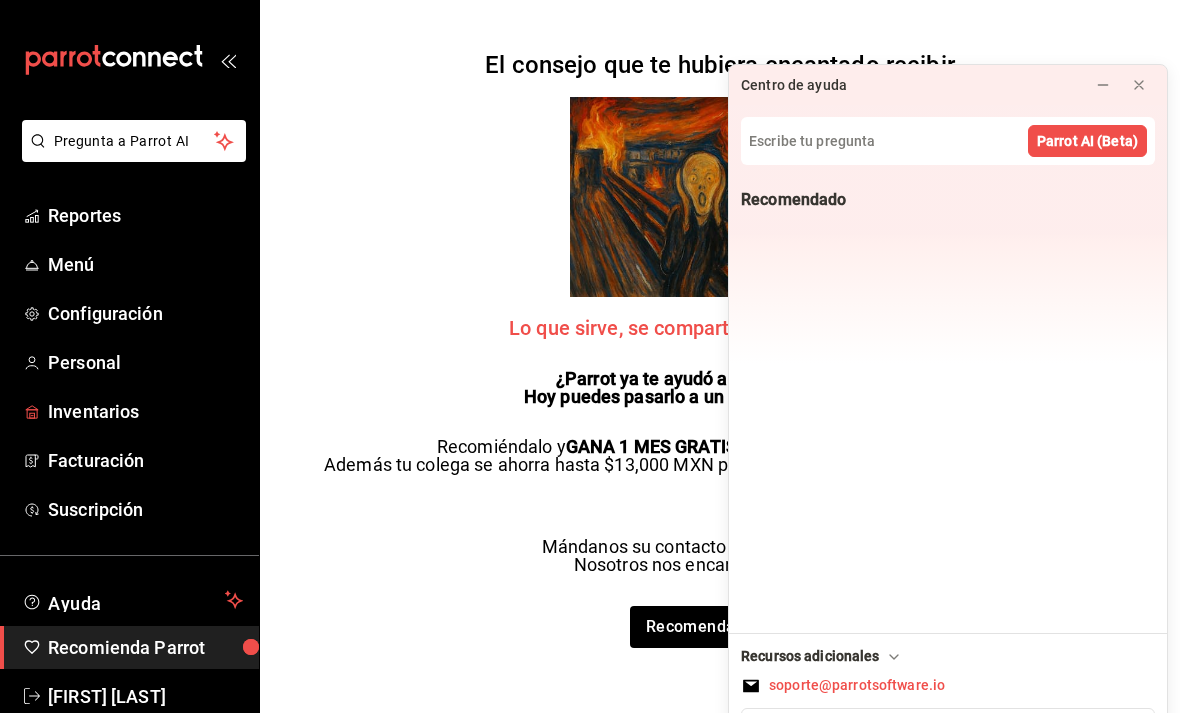 click on "Inventarios" at bounding box center [145, 411] 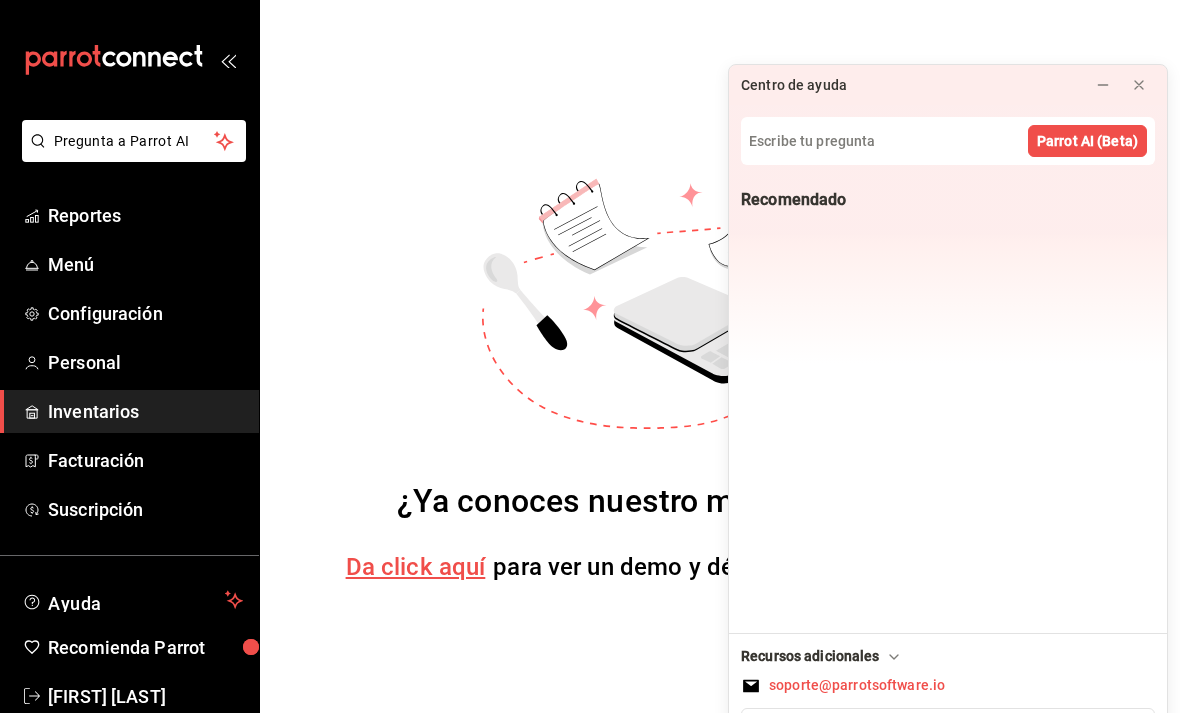 click on "Personal" at bounding box center [145, 362] 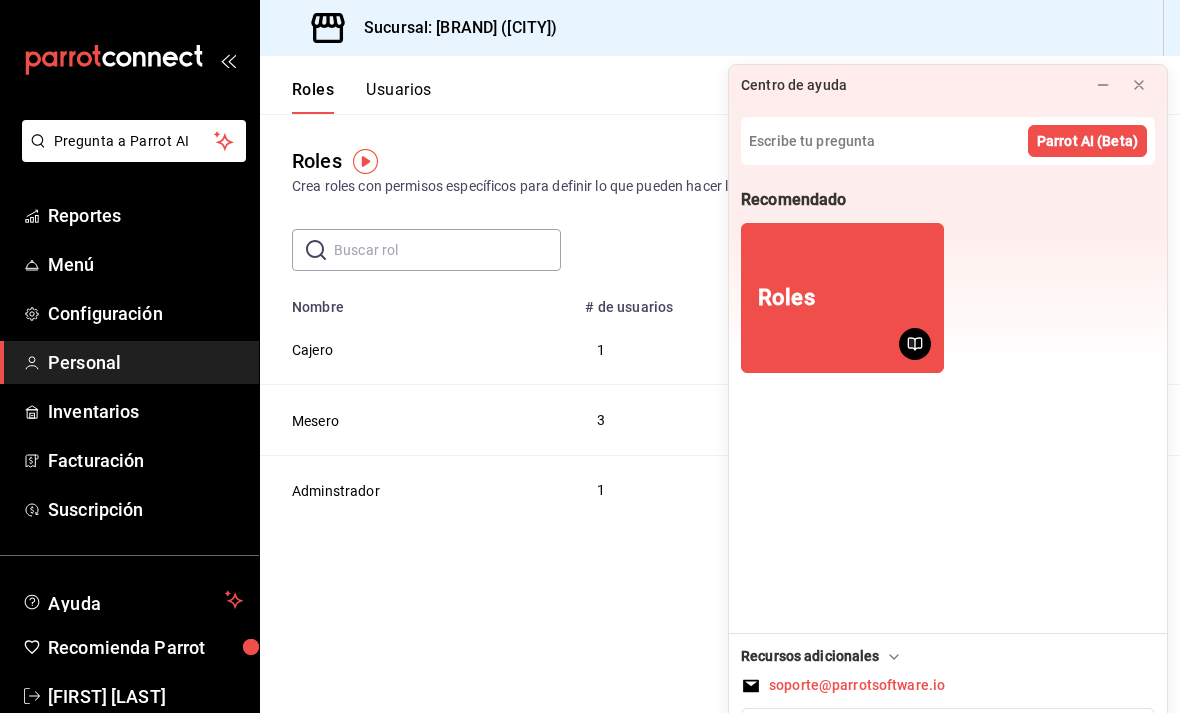 click at bounding box center [1139, 85] 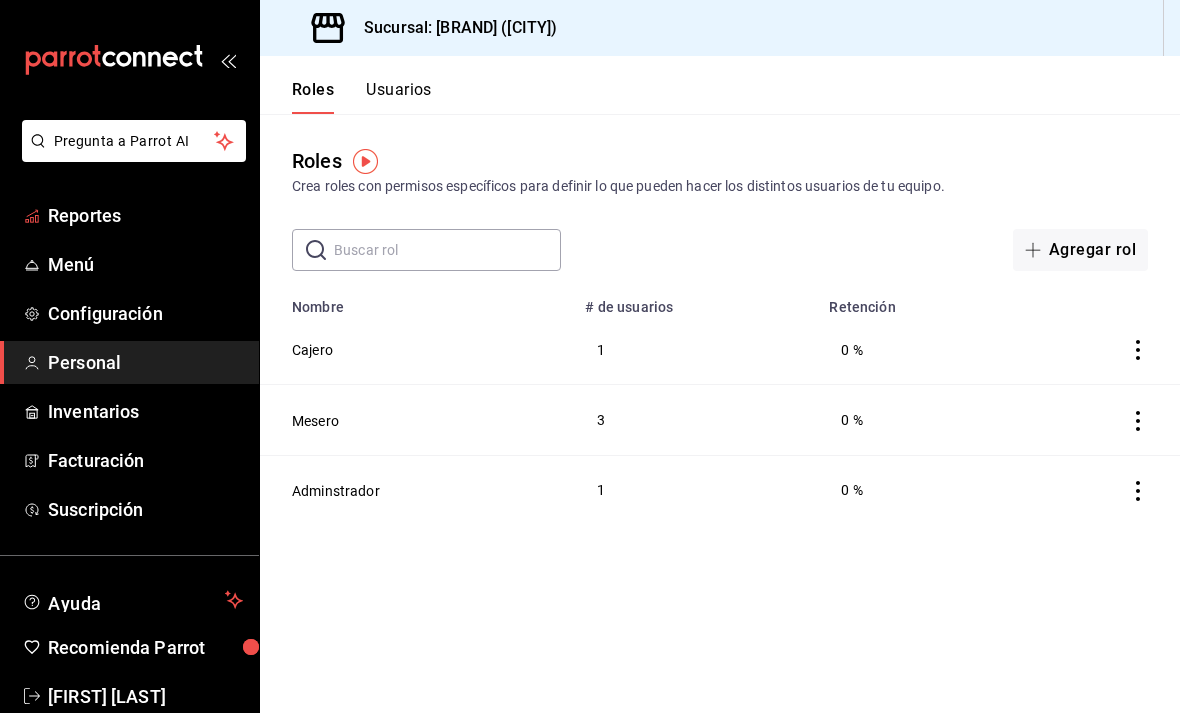 click on "Reportes" at bounding box center [145, 215] 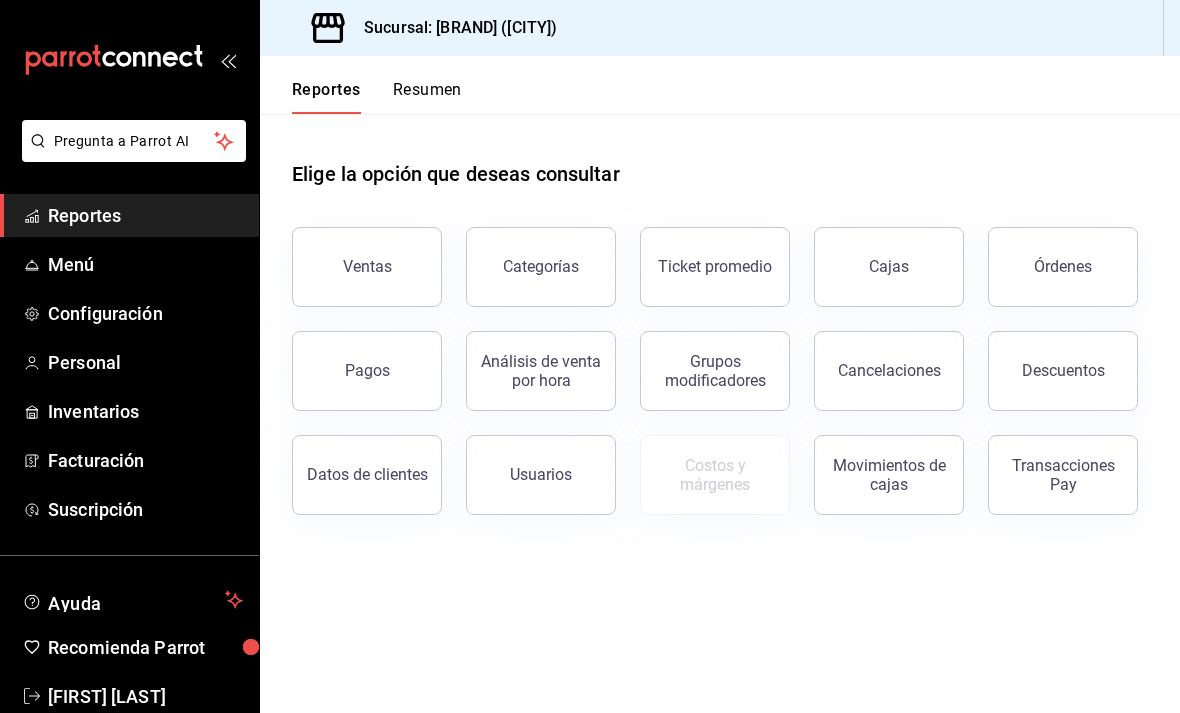 click on "Transacciones Pay" at bounding box center (1063, 475) 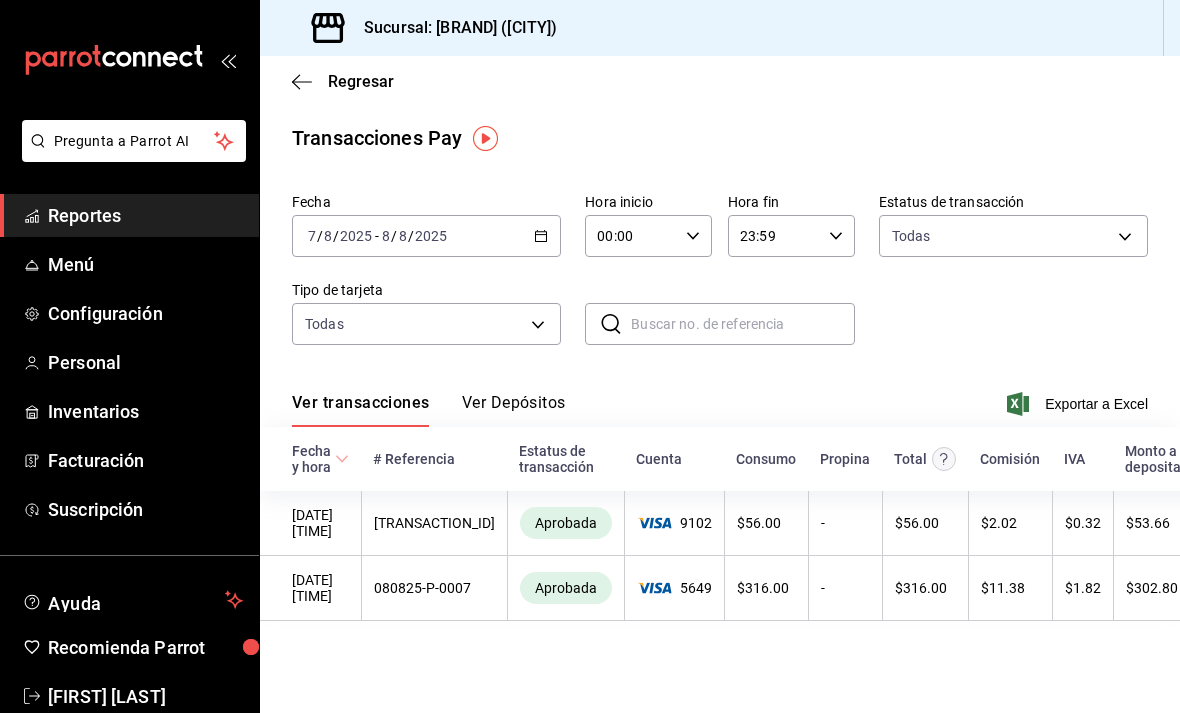 click on "Pregunta a Parrot AI Reportes   Menú   Configuración   Personal   Inventarios   Facturación   Suscripción   Ayuda Recomienda Parrot   [FIRST] [LAST]   Sugerir nueva función   Sucursal: [BRAND] ([CITY]) Regresar Transacciones Pay Fecha [DATE] [DATE] / [DATE] / [DATE] - [DATE] / [DATE] / [DATE] Hora inicio [TIME] Hora inicio Hora fin [TIME] Hora fin Estatus de transacción Todas approved,failed,canceled,reversed,refunded Tipo de tarjeta Todas AMERICAN_EXPRESS,MASTERCARD,VISA,DISCOVER,UNDEFINED ​ ​ Ver transacciones Ver Depósitos Exportar a Excel Fecha y hora # Referencia Estatus de transacción Cuenta Consumo Propina Total Comisión IVA Monto a depositar Resumen [DATE] [TIME] [TRANSACTION_ID] Aprobada [CARD_LAST_FOUR] $ [AMOUNT] - $ [AMOUNT] $ [AMOUNT] $ [AMOUNT] $ [AMOUNT] Ver detalle [DATE] [TIME] [TRANSACTION_ID] Aprobada [CARD_LAST_FOUR] $ [AMOUNT] - $ [AMOUNT] $ [AMOUNT] $ [AMOUNT] $ [AMOUNT] Ver detalle GANA 1 MES GRATIS EN TU SUSCRIPCIÓN AQUÍ Ver video tutorial Ir a video Pregunta a Parrot AI Reportes   Menú   Configuración   Personal   Inventarios" at bounding box center (590, 356) 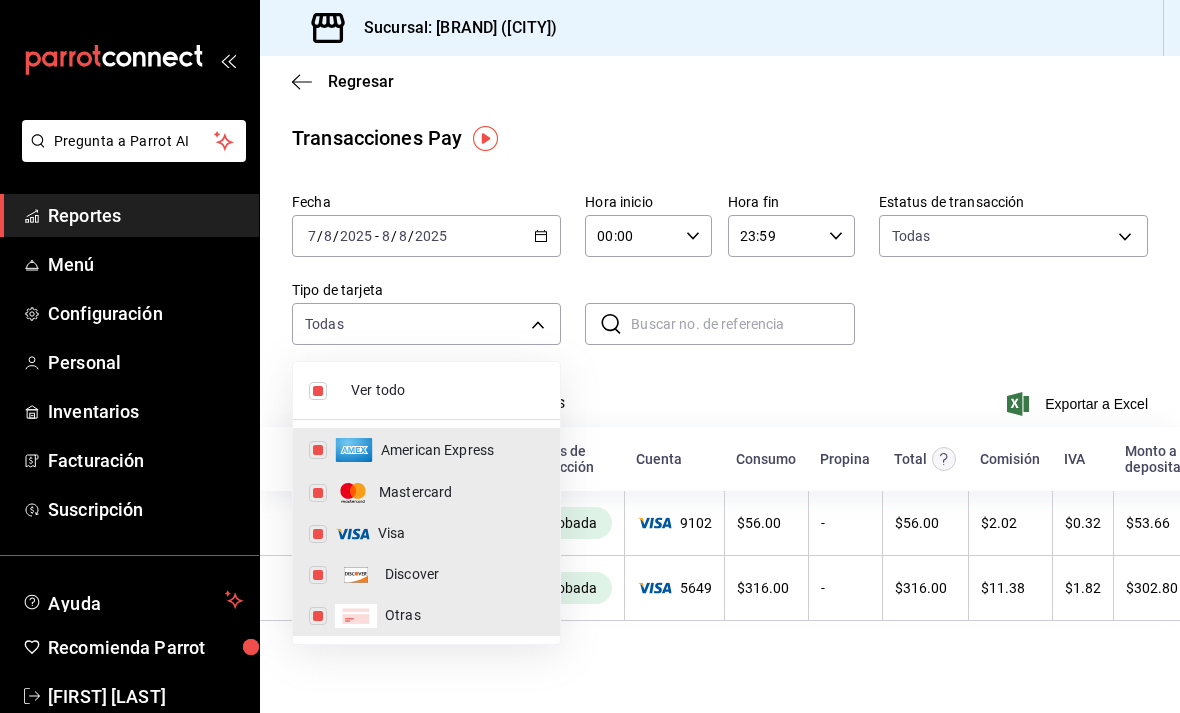 click at bounding box center (590, 356) 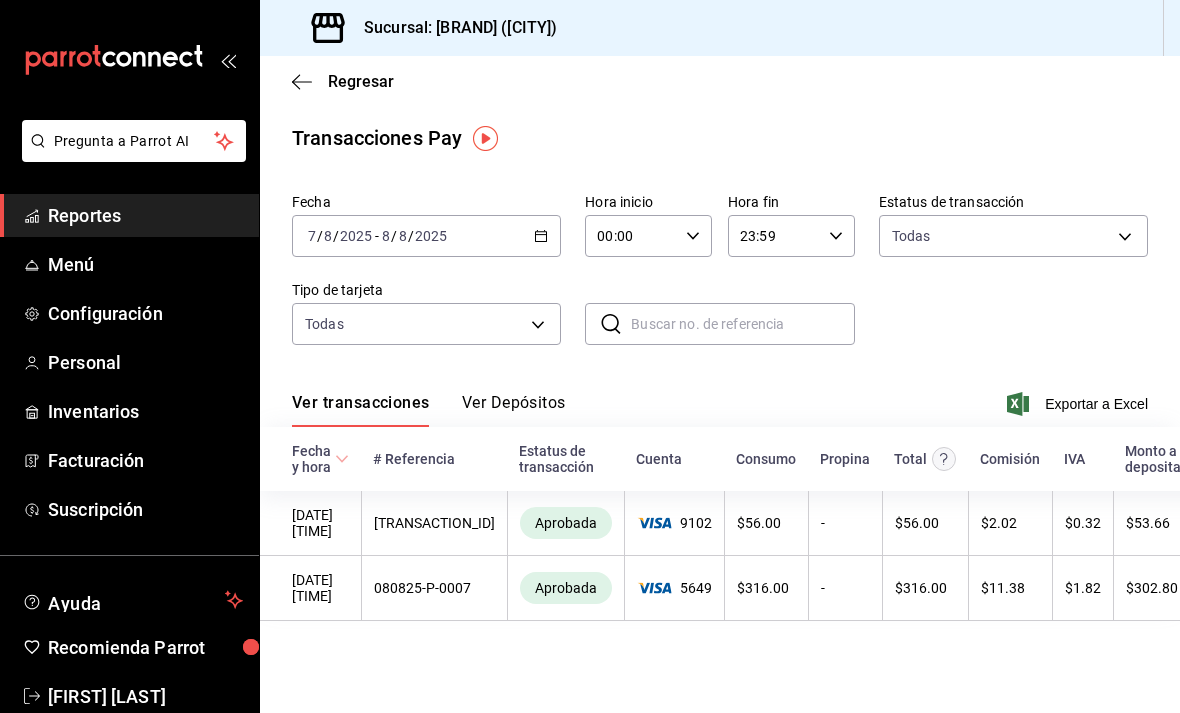 click on "Pregunta a Parrot AI Reportes   Menú   Configuración   Personal   Inventarios   Facturación   Suscripción   Ayuda Recomienda Parrot   [FIRST] [LAST]   Sugerir nueva función   Sucursal: [BRAND] ([CITY]) Regresar Transacciones Pay Fecha [DATE] [DATE] / [DATE] / [DATE] - [DATE] / [DATE] / [DATE] Hora inicio [TIME] Hora inicio Hora fin [TIME] Hora fin Estatus de transacción Todas approved,failed,canceled,reversed,refunded Tipo de tarjeta Todas AMERICAN_EXPRESS,MASTERCARD,VISA,DISCOVER,UNDEFINED ​ ​ Ver transacciones Ver Depósitos Exportar a Excel Fecha y hora # Referencia Estatus de transacción Cuenta Consumo Propina Total Comisión IVA Monto a depositar Resumen [DATE] [TIME] [TRANSACTION_ID] Aprobada [CARD_LAST_FOUR] $ [AMOUNT] - $ [AMOUNT] $ [AMOUNT] $ [AMOUNT] $ [AMOUNT] Ver detalle [DATE] [TIME] [TRANSACTION_ID] Aprobada [CARD_LAST_FOUR] $ [AMOUNT] - $ [AMOUNT] $ [AMOUNT] $ [AMOUNT] $ [AMOUNT] Ver detalle GANA 1 MES GRATIS EN TU SUSCRIPCIÓN AQUÍ Ver video tutorial Ir a video Pregunta a Parrot AI Reportes   Menú   Configuración   Personal   Inventarios" at bounding box center [590, 356] 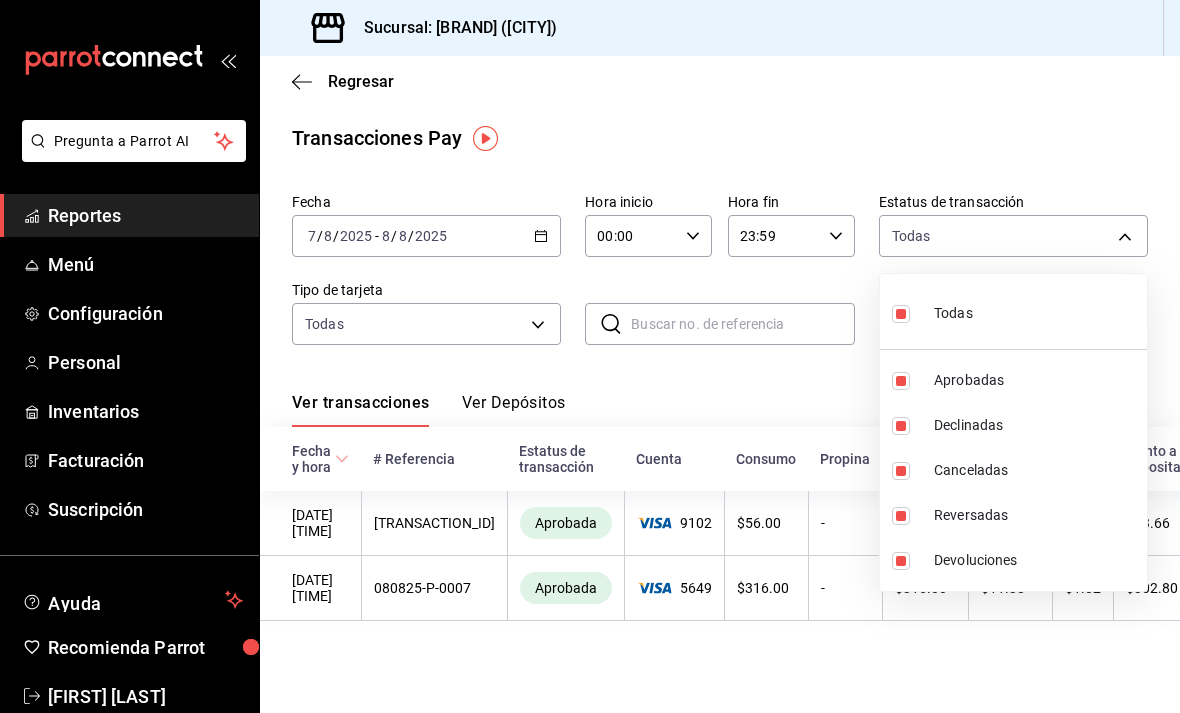 click at bounding box center (590, 356) 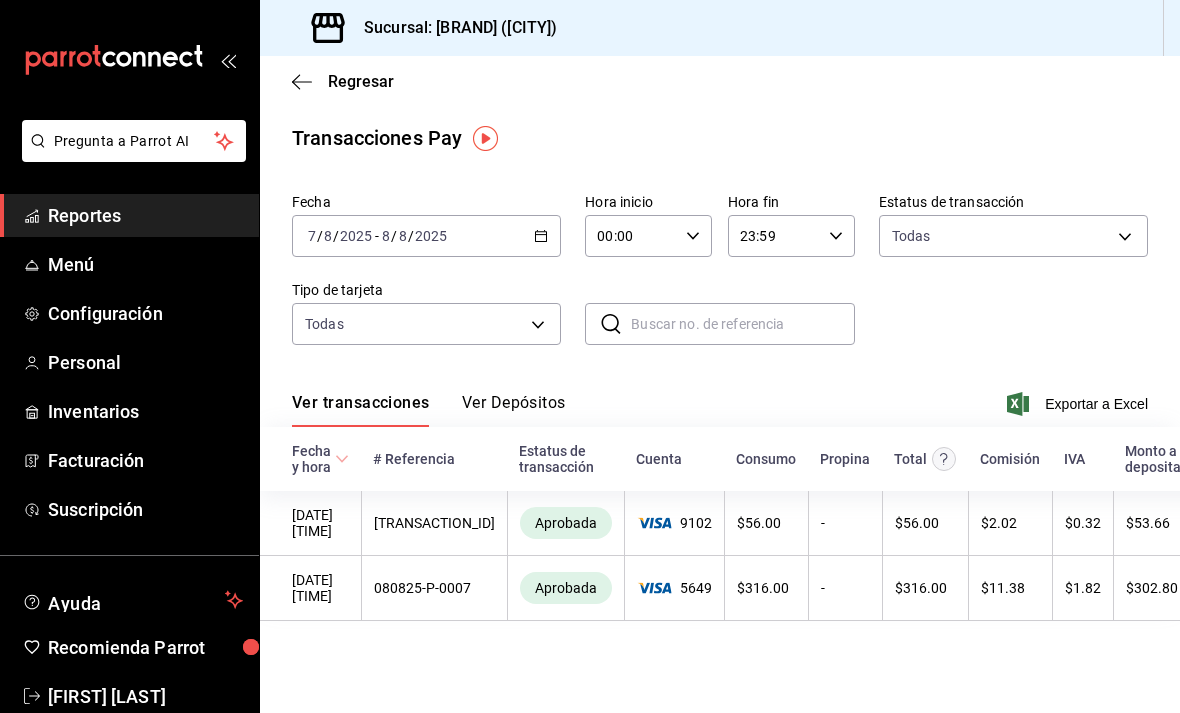 click on "Ver Depósitos" at bounding box center [514, 410] 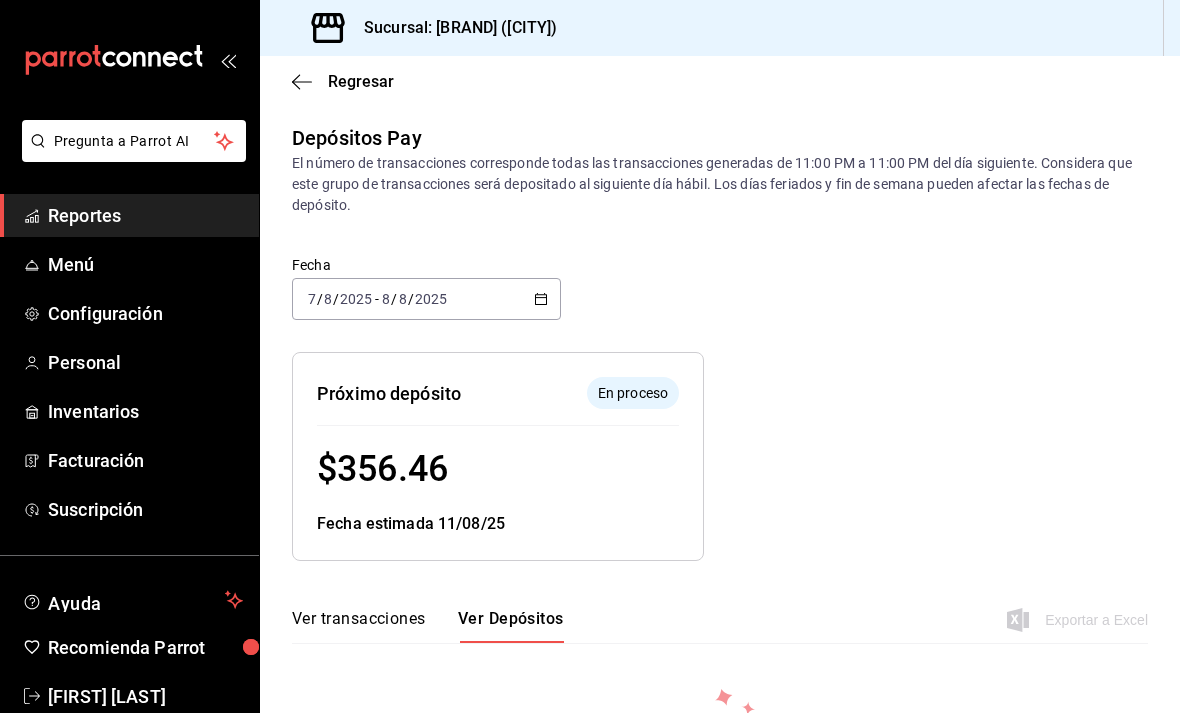 click on "Ver transacciones" at bounding box center (359, 626) 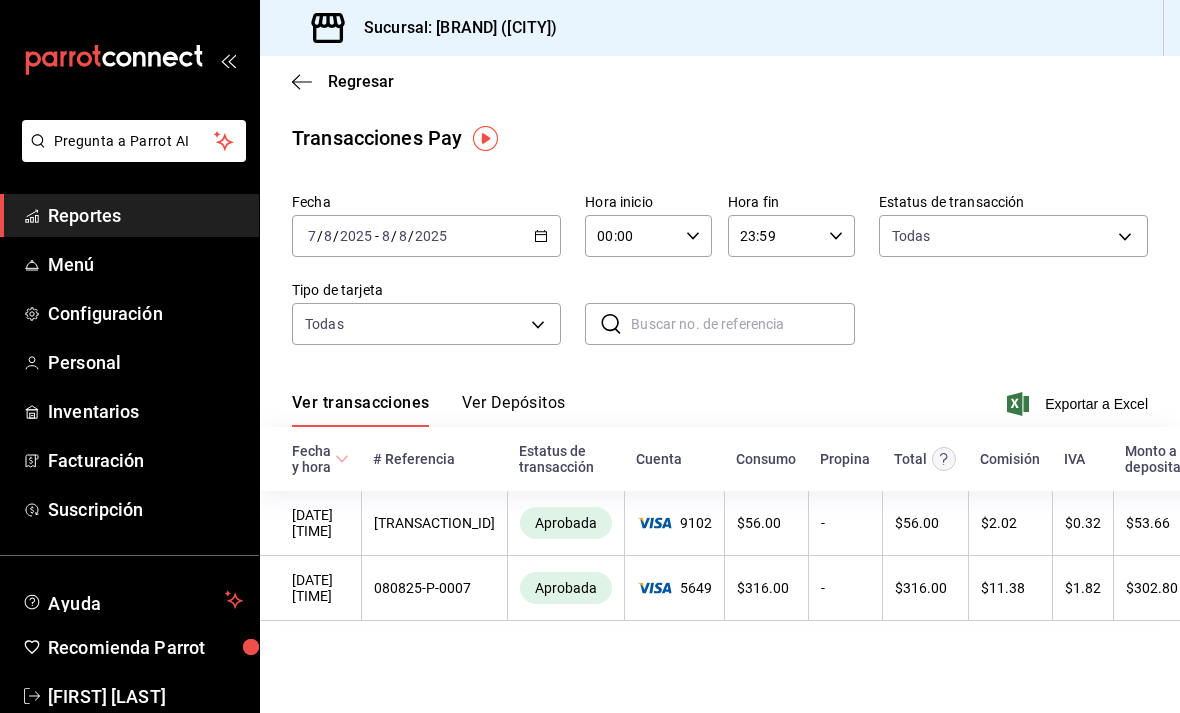 click on "Ver Depósitos" at bounding box center (514, 410) 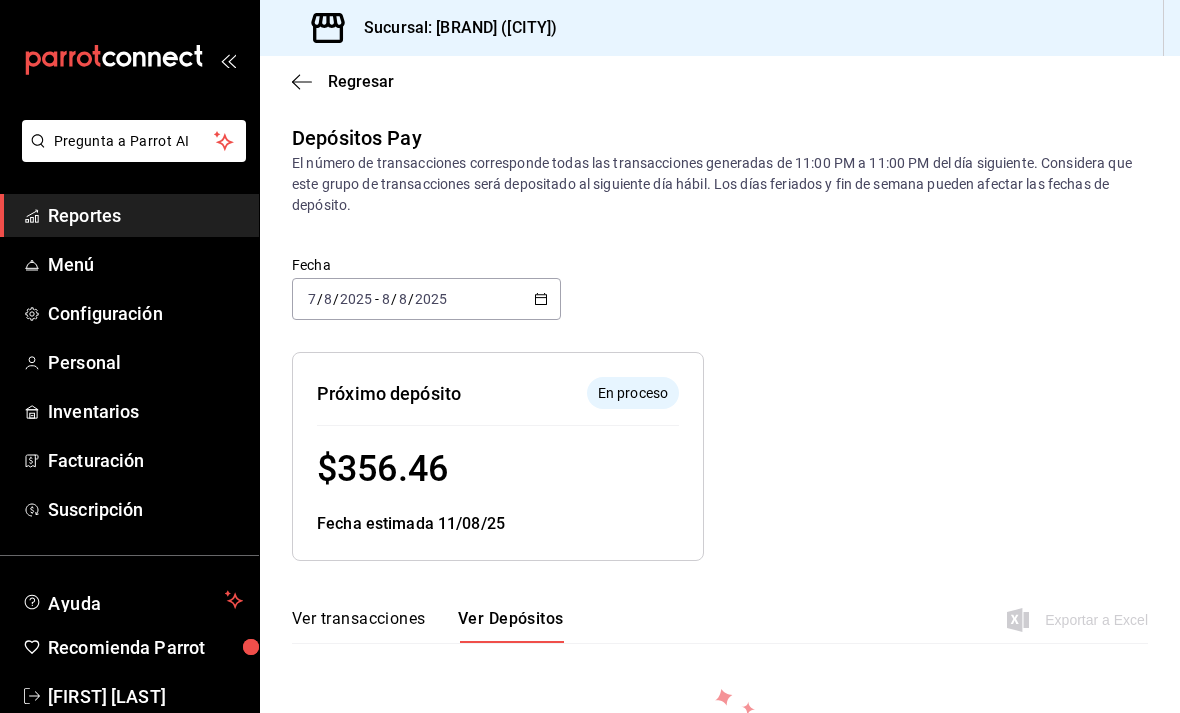 click on "Regresar" at bounding box center (720, 81) 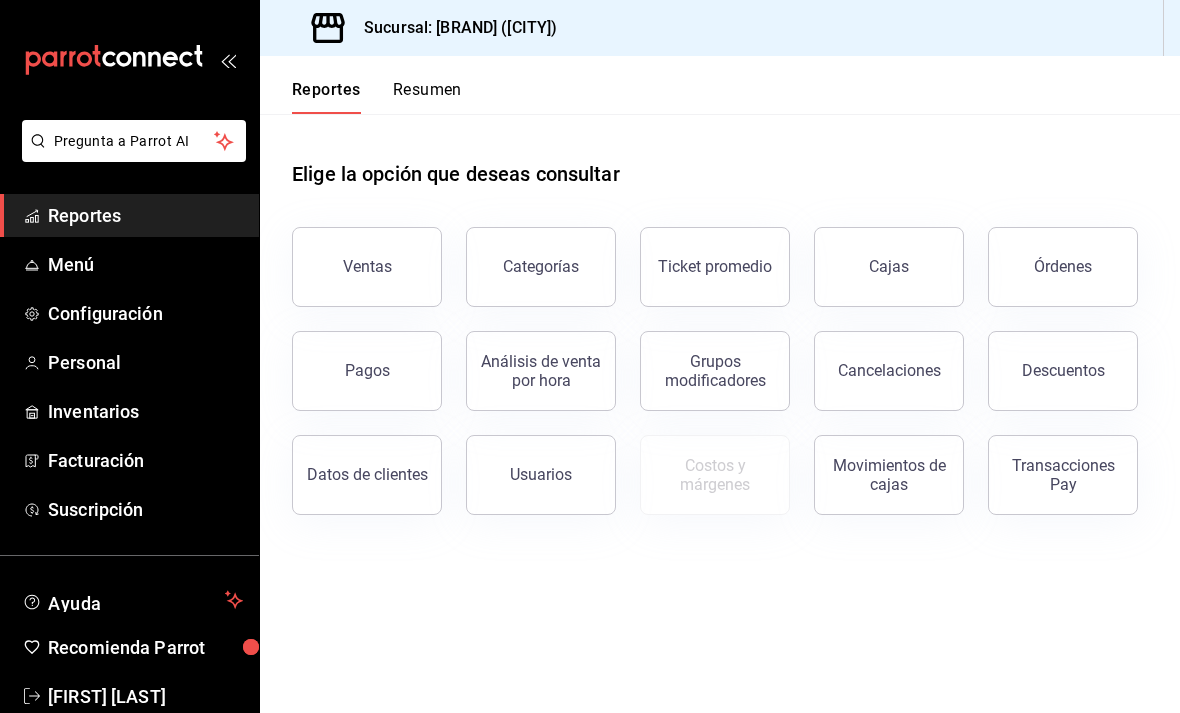 click on "Reportes" at bounding box center [326, 97] 